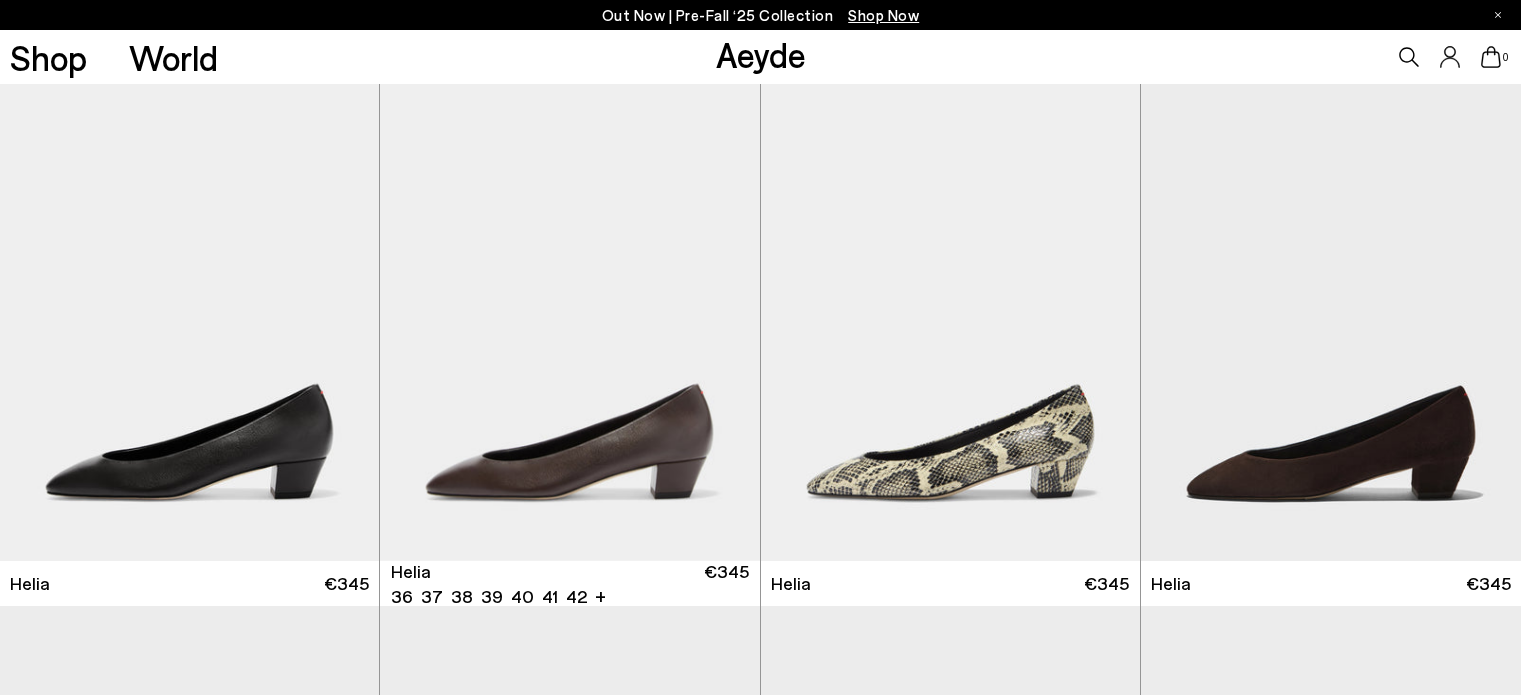 scroll, scrollTop: 0, scrollLeft: 0, axis: both 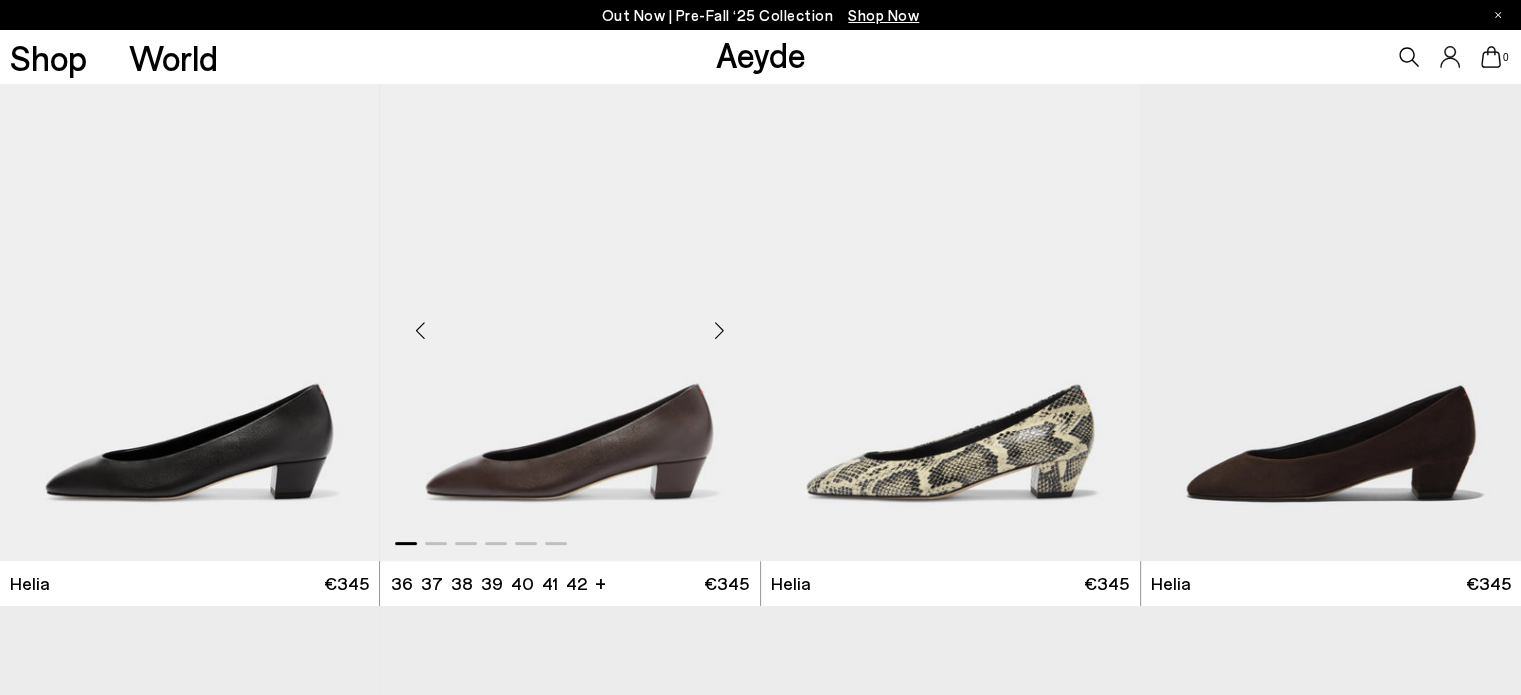 click at bounding box center [569, 322] 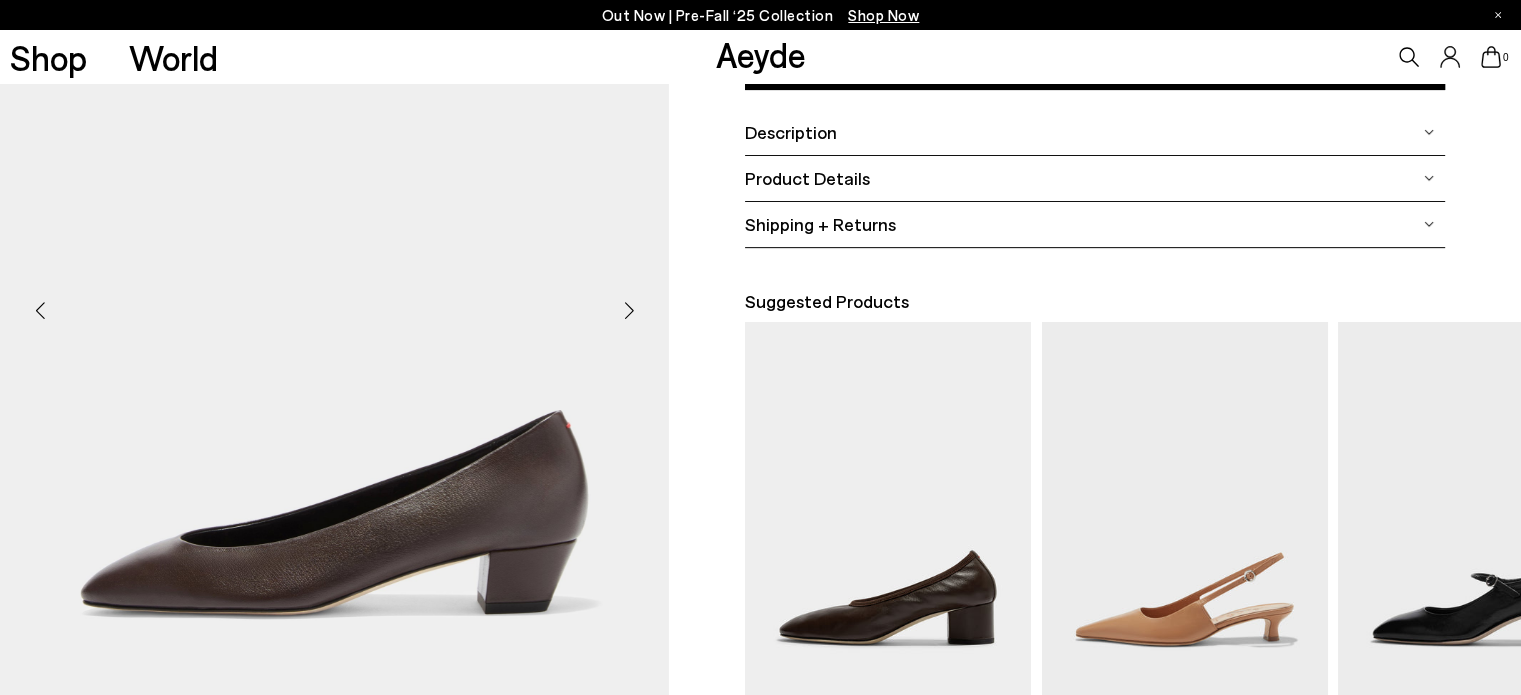 scroll, scrollTop: 376, scrollLeft: 0, axis: vertical 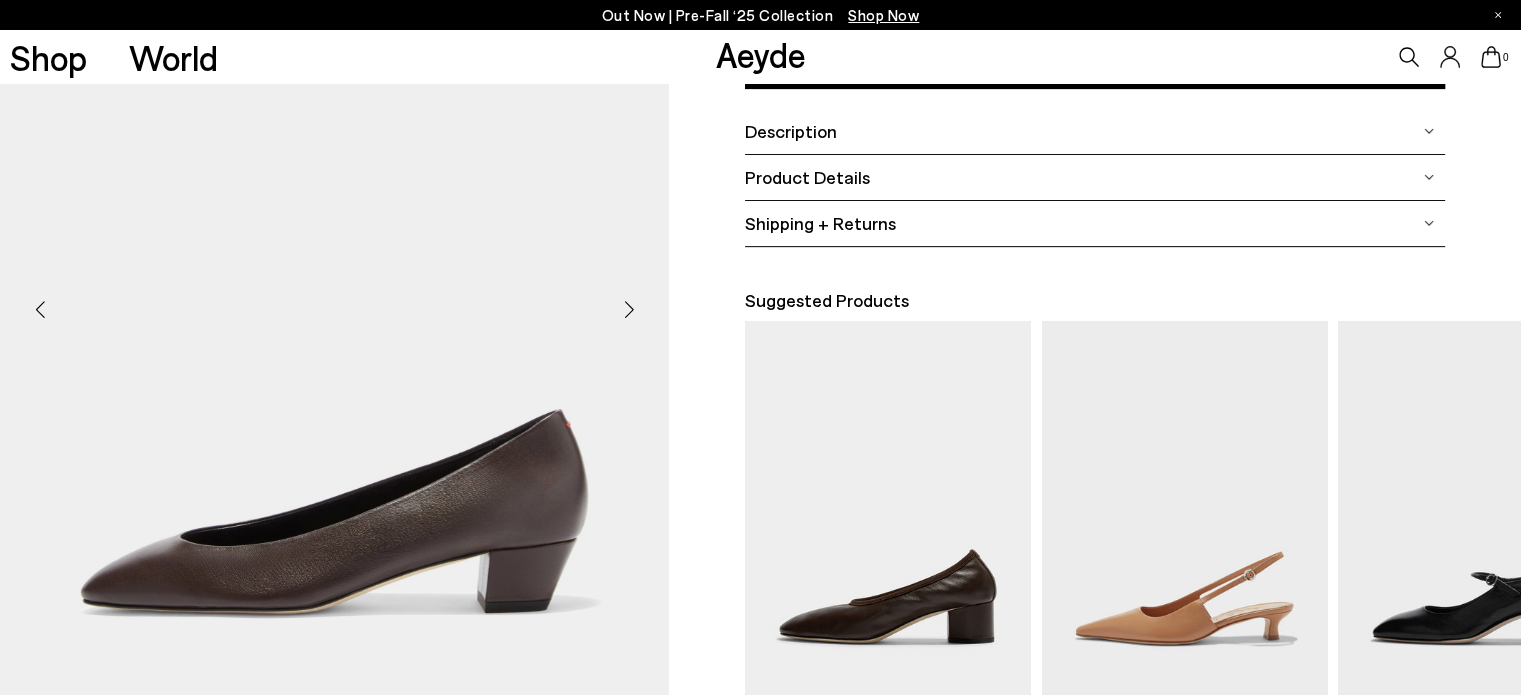 click at bounding box center [629, 309] 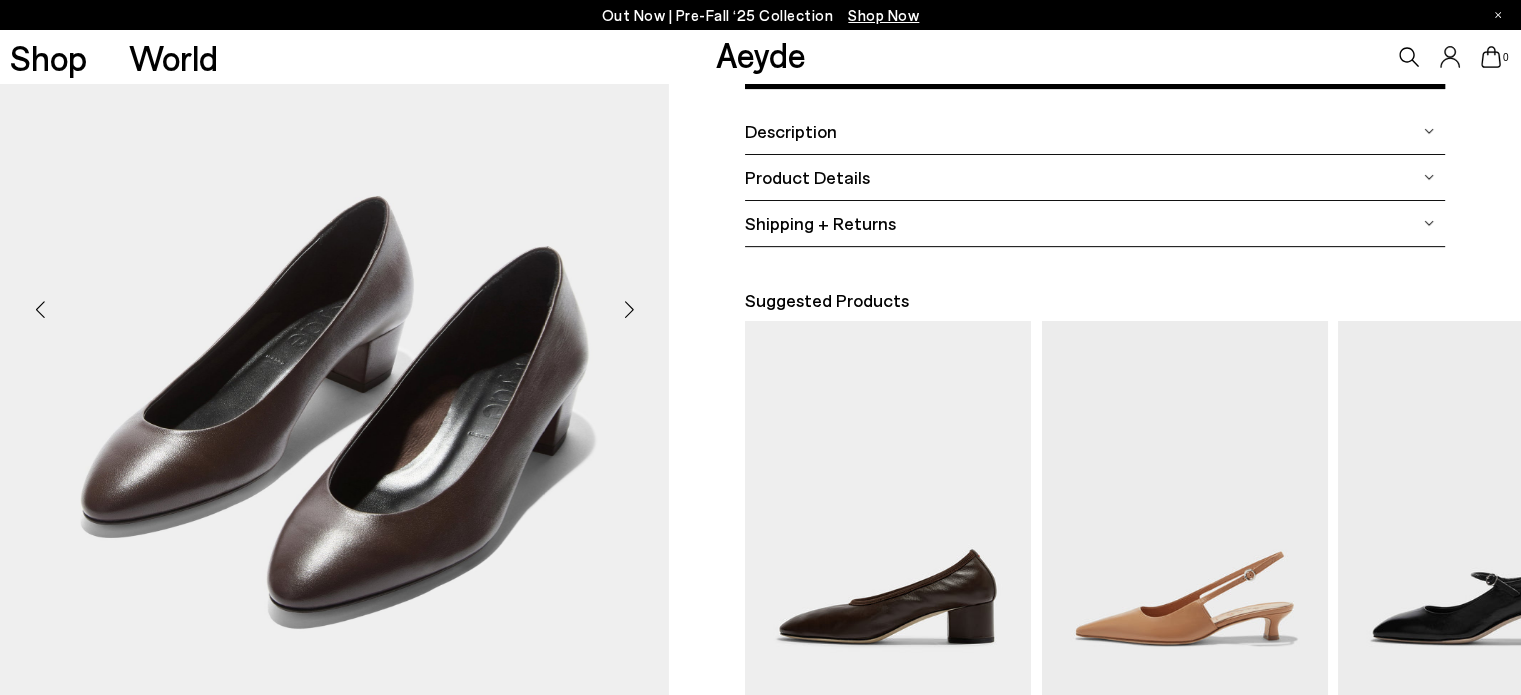 click at bounding box center (629, 309) 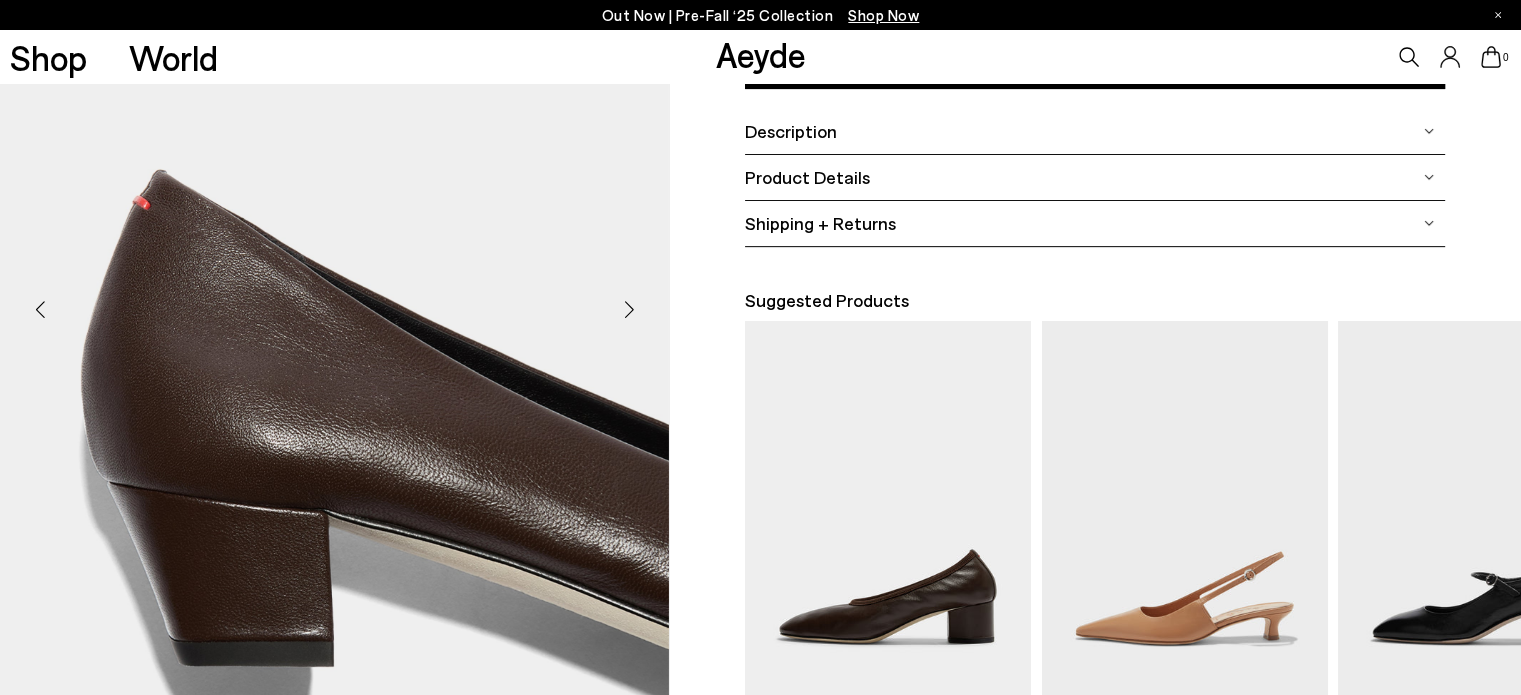 click at bounding box center [629, 309] 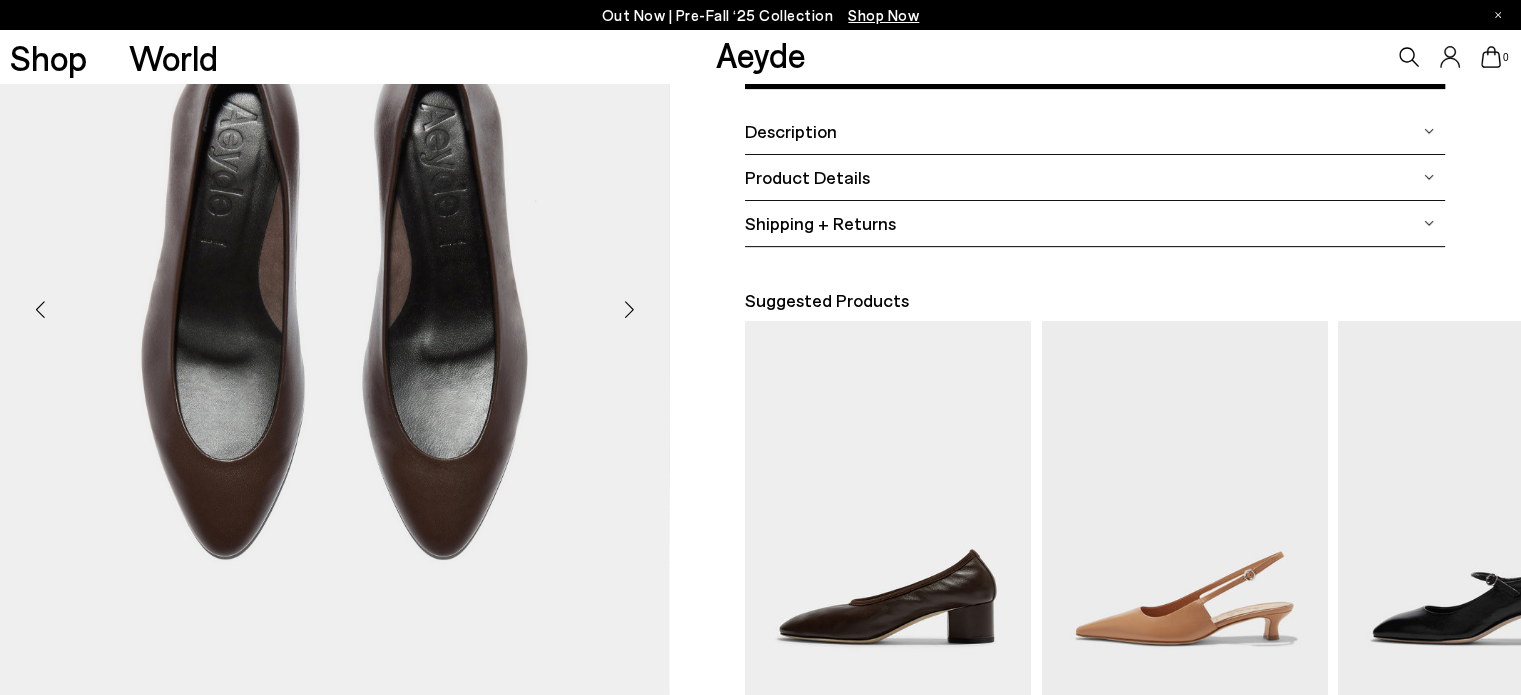 click at bounding box center (629, 309) 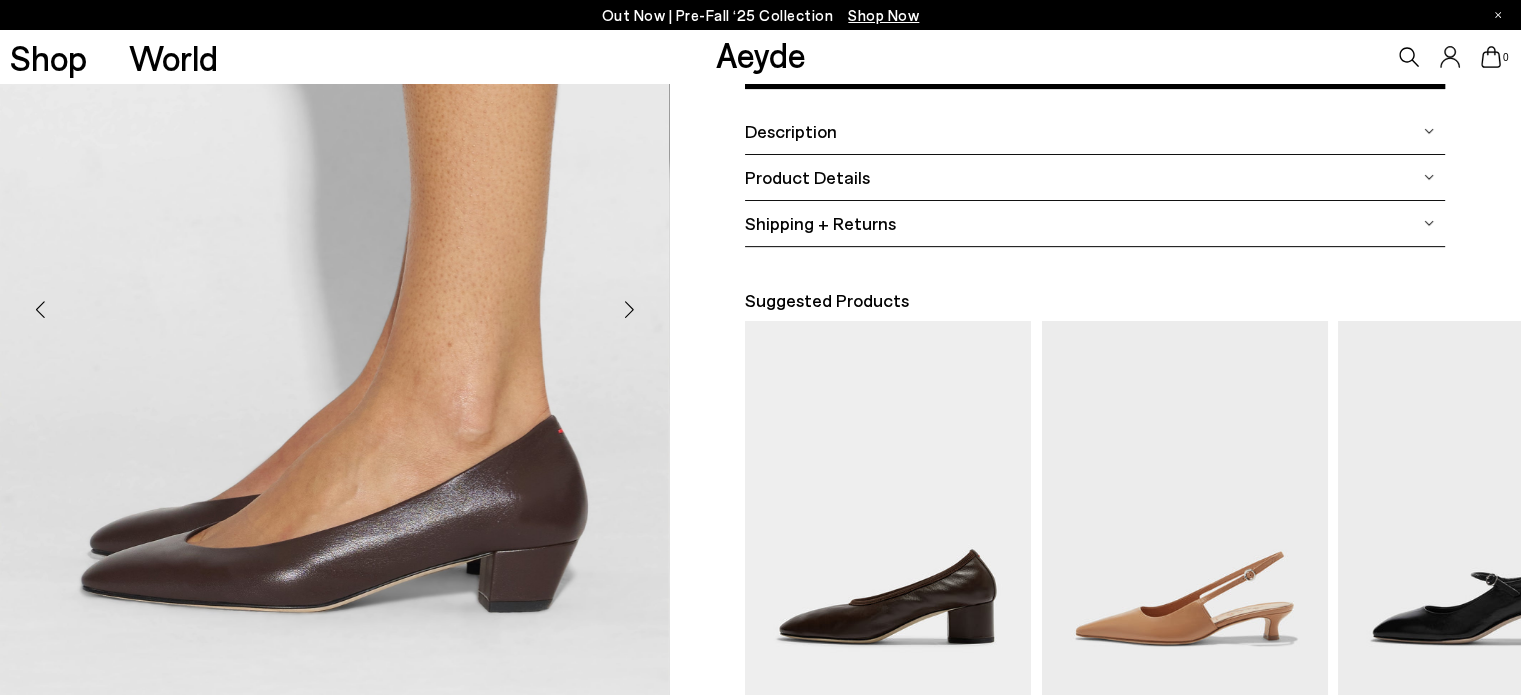 click at bounding box center (629, 309) 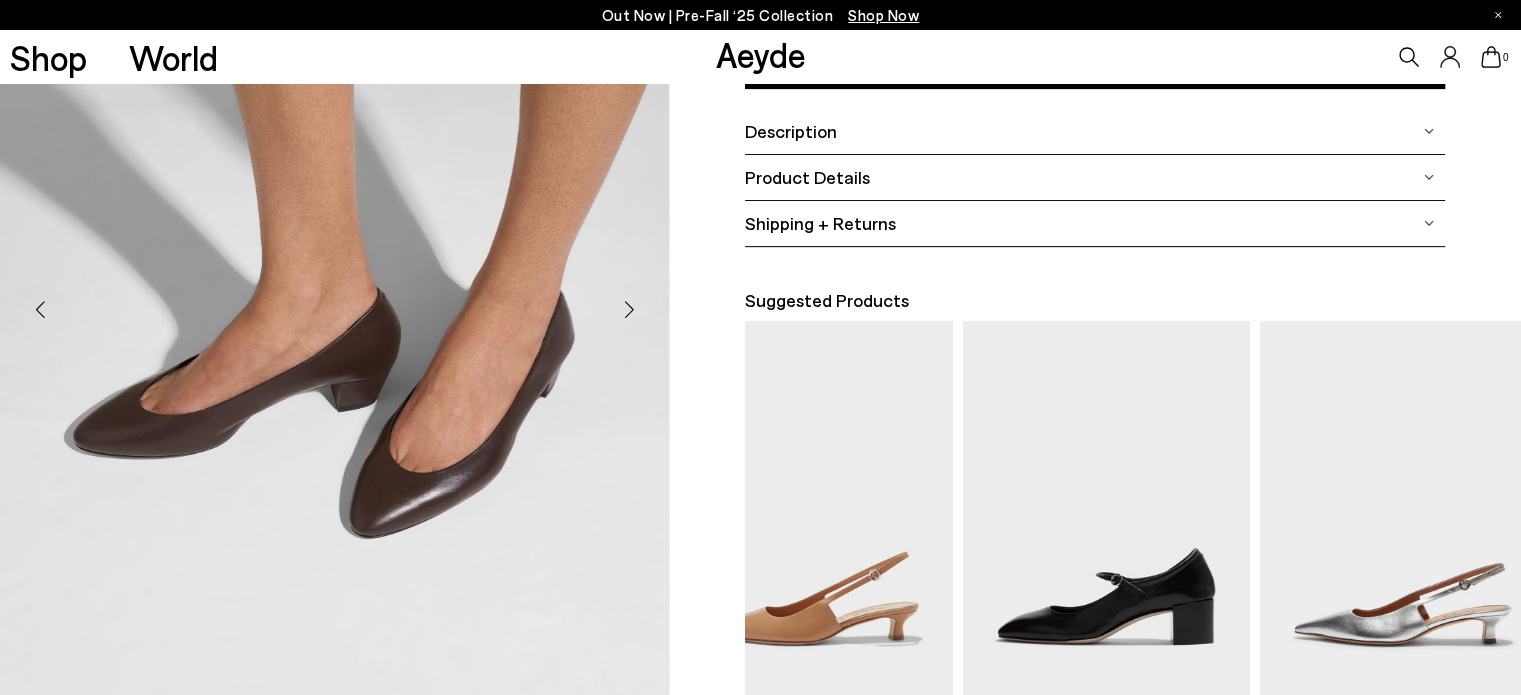 scroll, scrollTop: 0, scrollLeft: 398, axis: horizontal 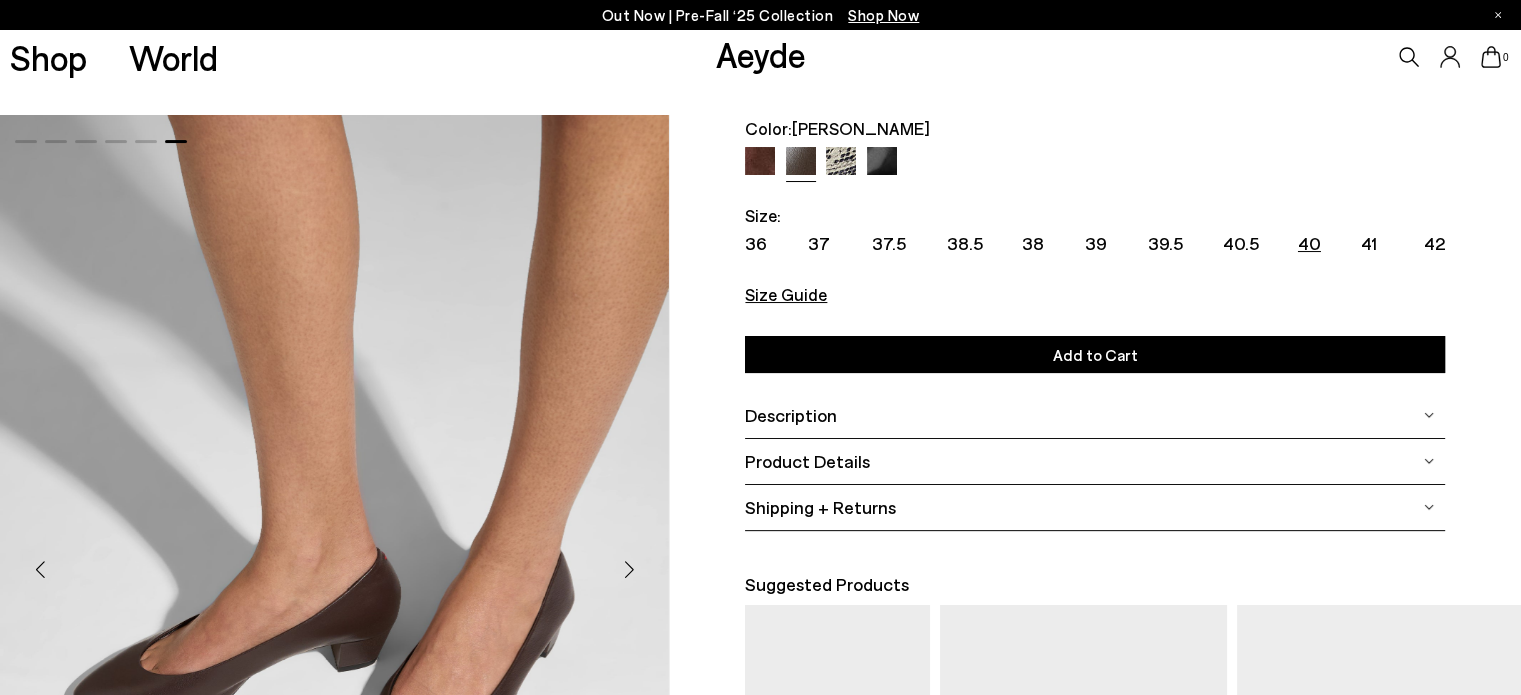 click on "40" at bounding box center (1309, 243) 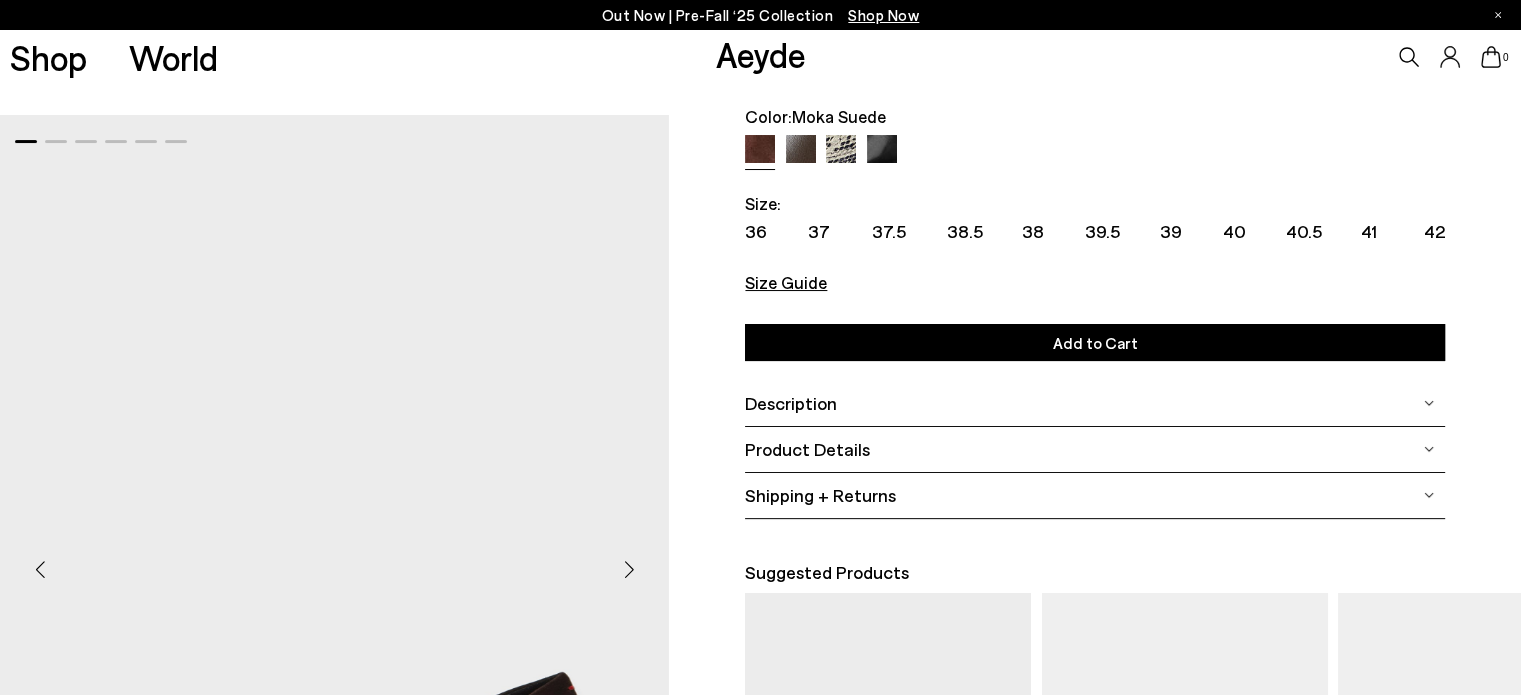 scroll, scrollTop: 84, scrollLeft: 0, axis: vertical 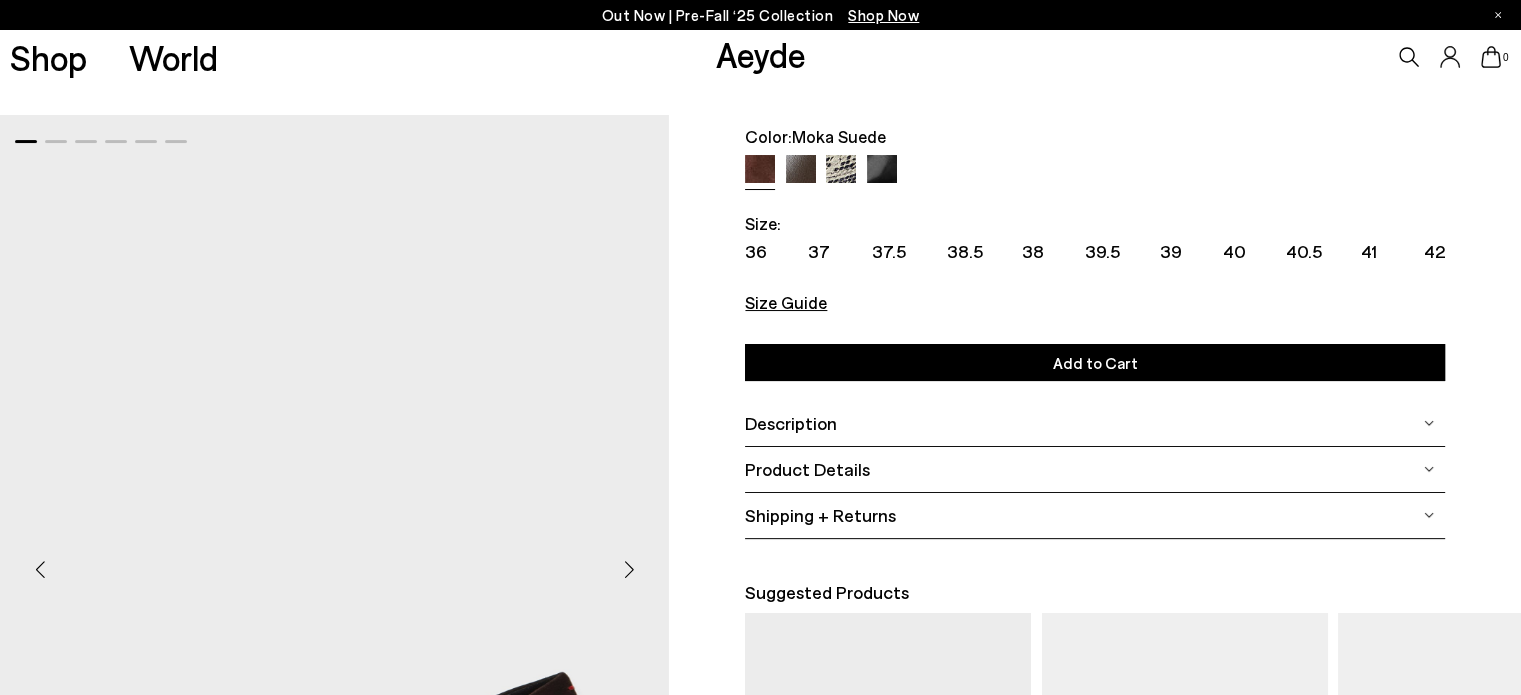 click at bounding box center (801, 170) 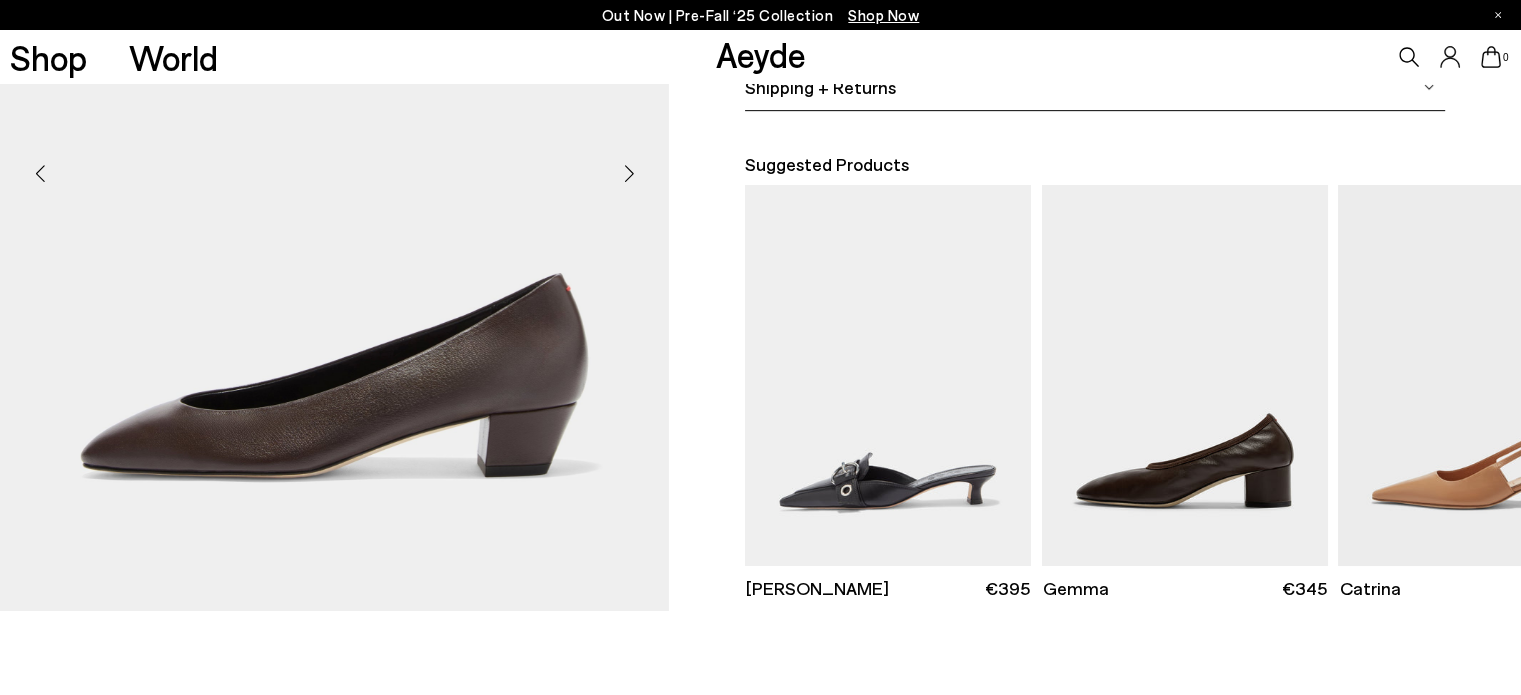 scroll, scrollTop: 472, scrollLeft: 0, axis: vertical 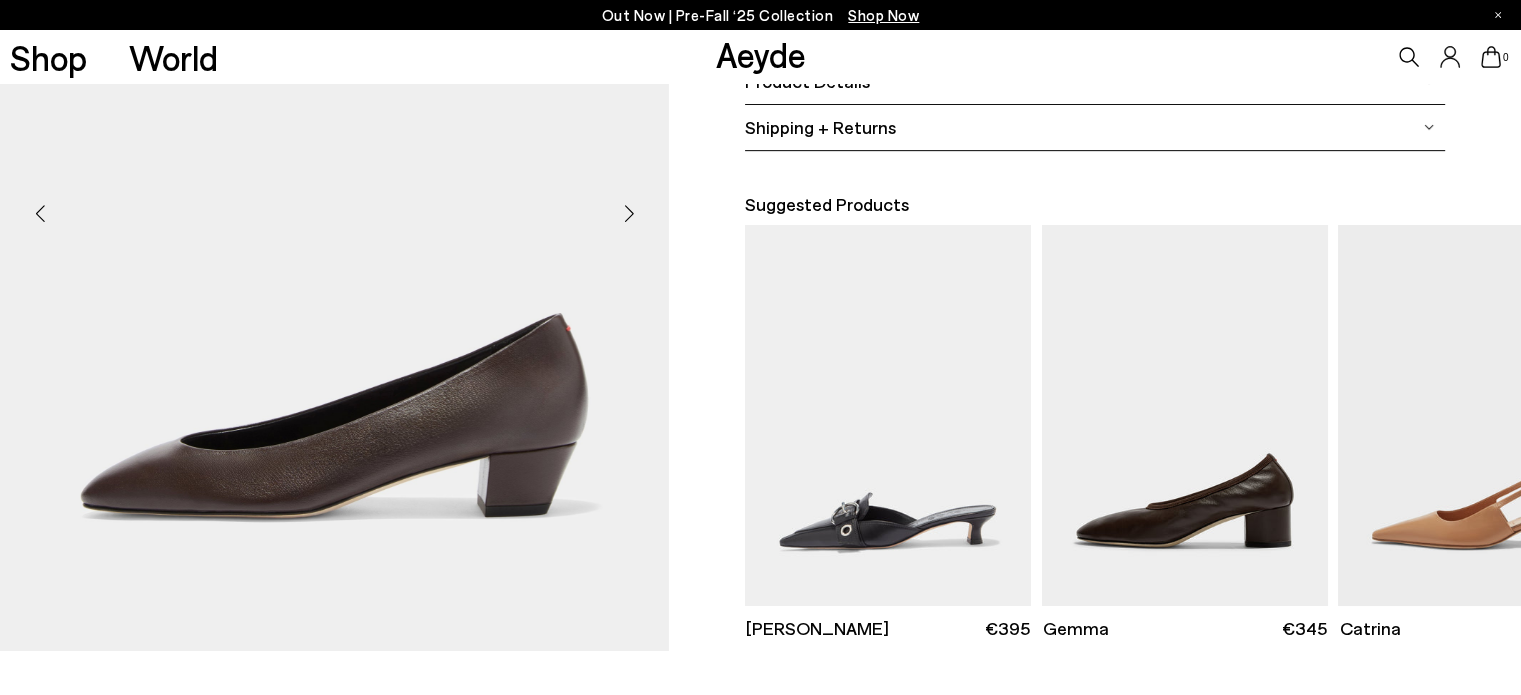 click at bounding box center [629, 213] 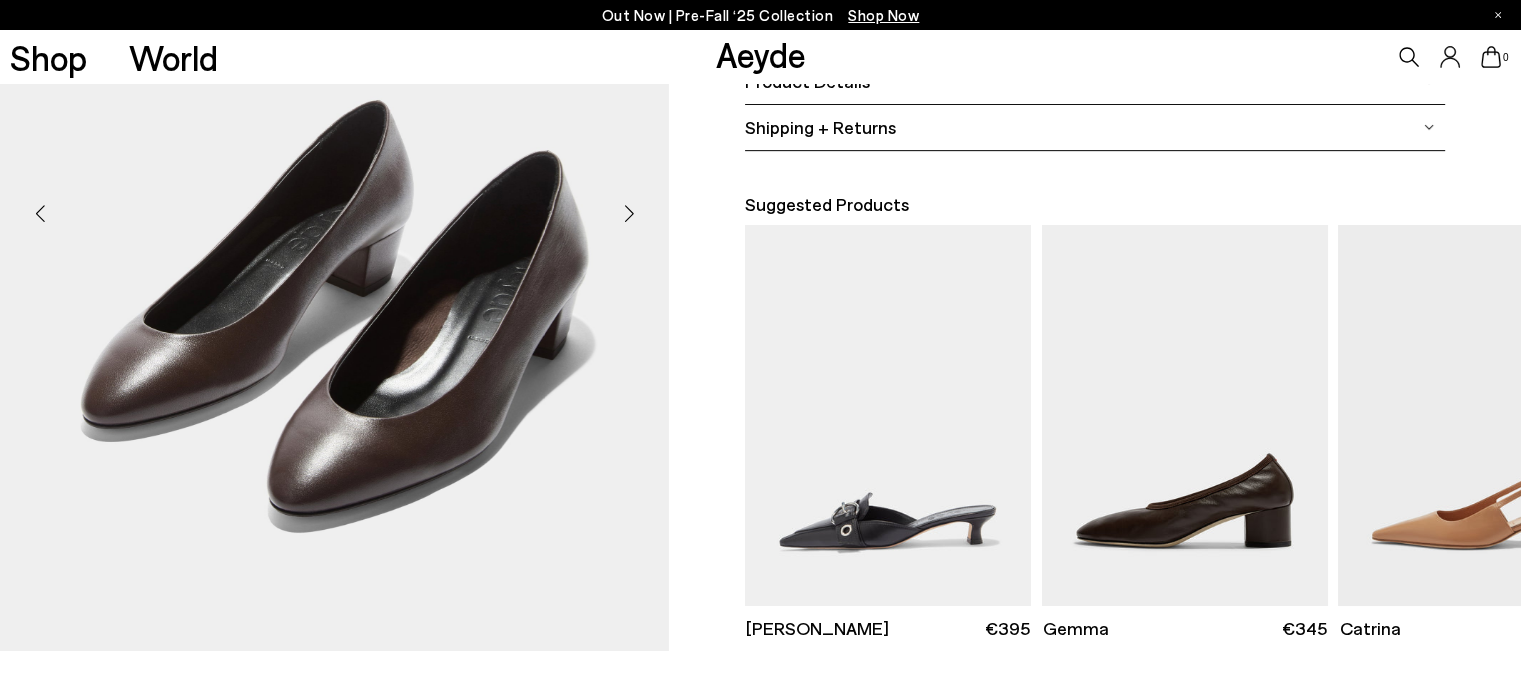 click at bounding box center [629, 213] 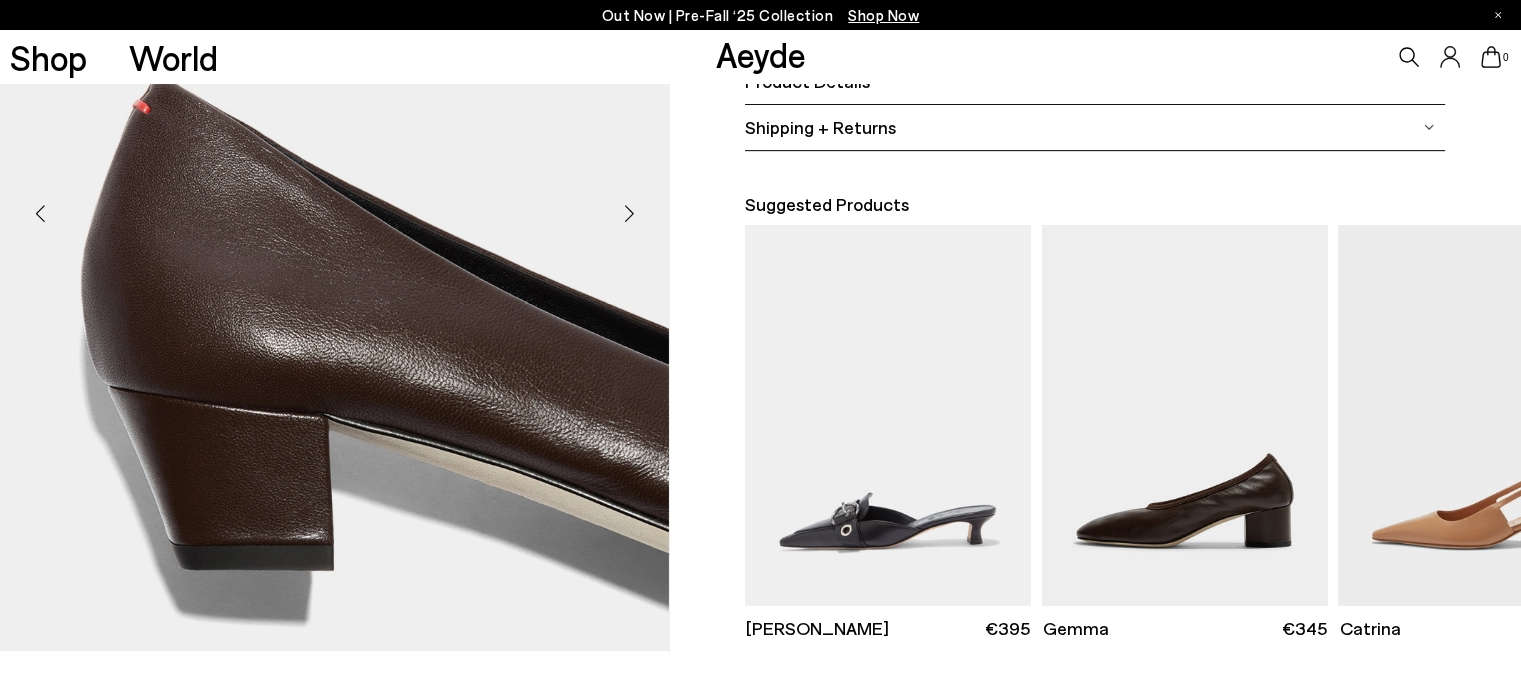 click at bounding box center (629, 213) 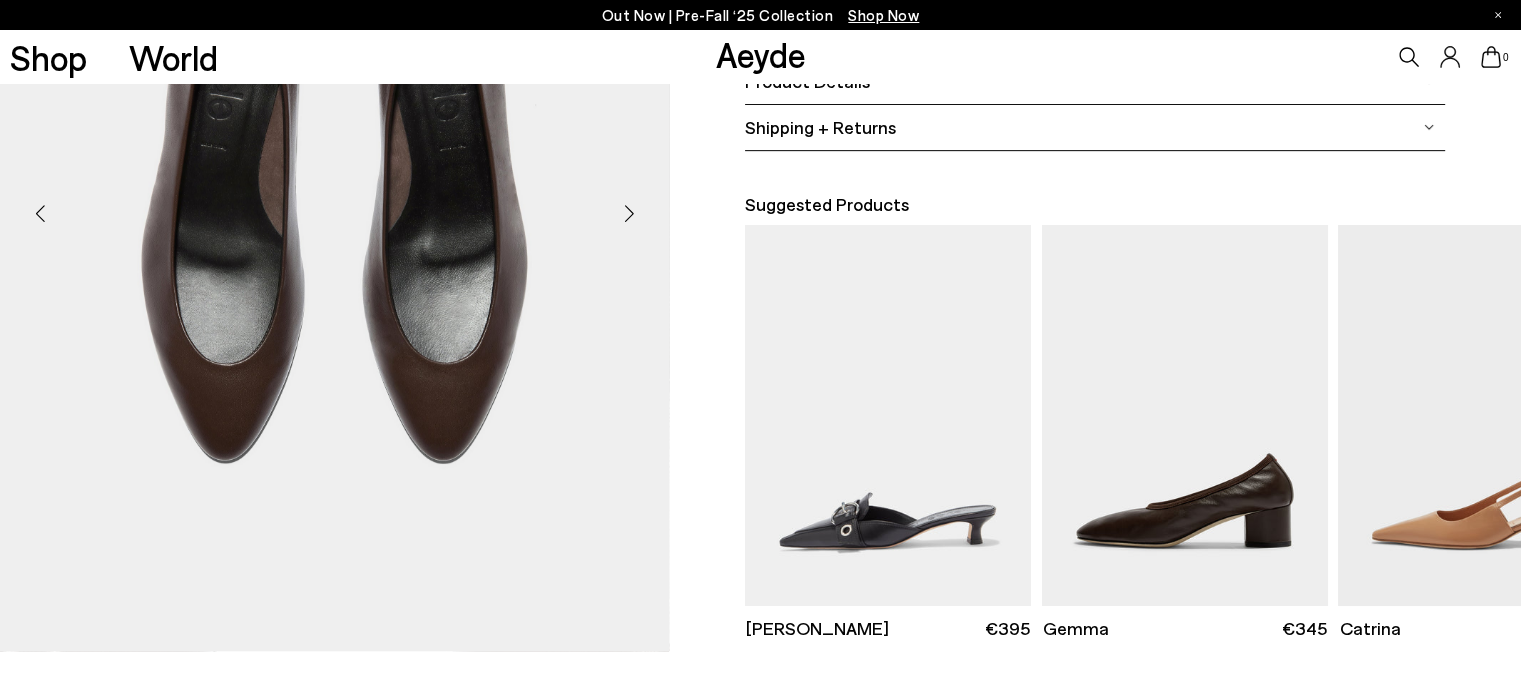 click at bounding box center (629, 213) 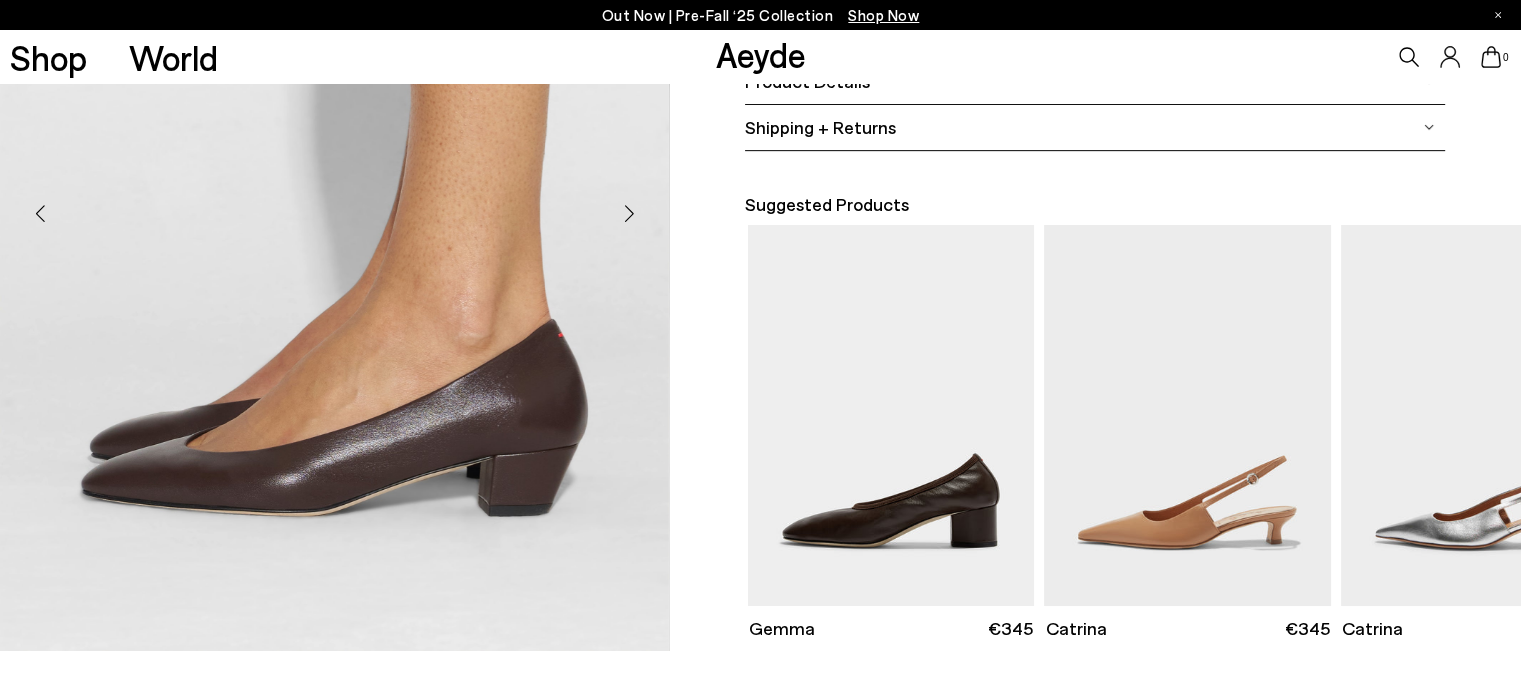 scroll, scrollTop: 0, scrollLeft: 295, axis: horizontal 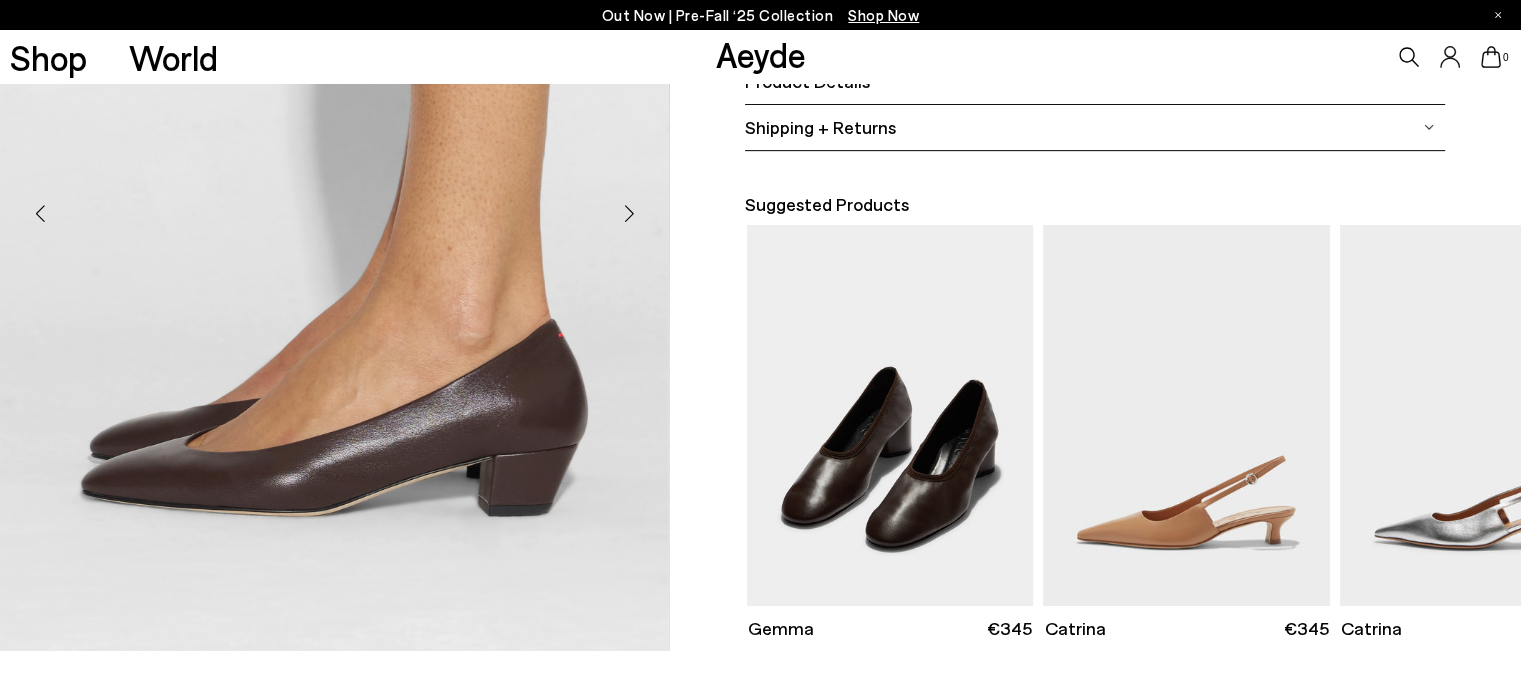 click at bounding box center [890, 415] 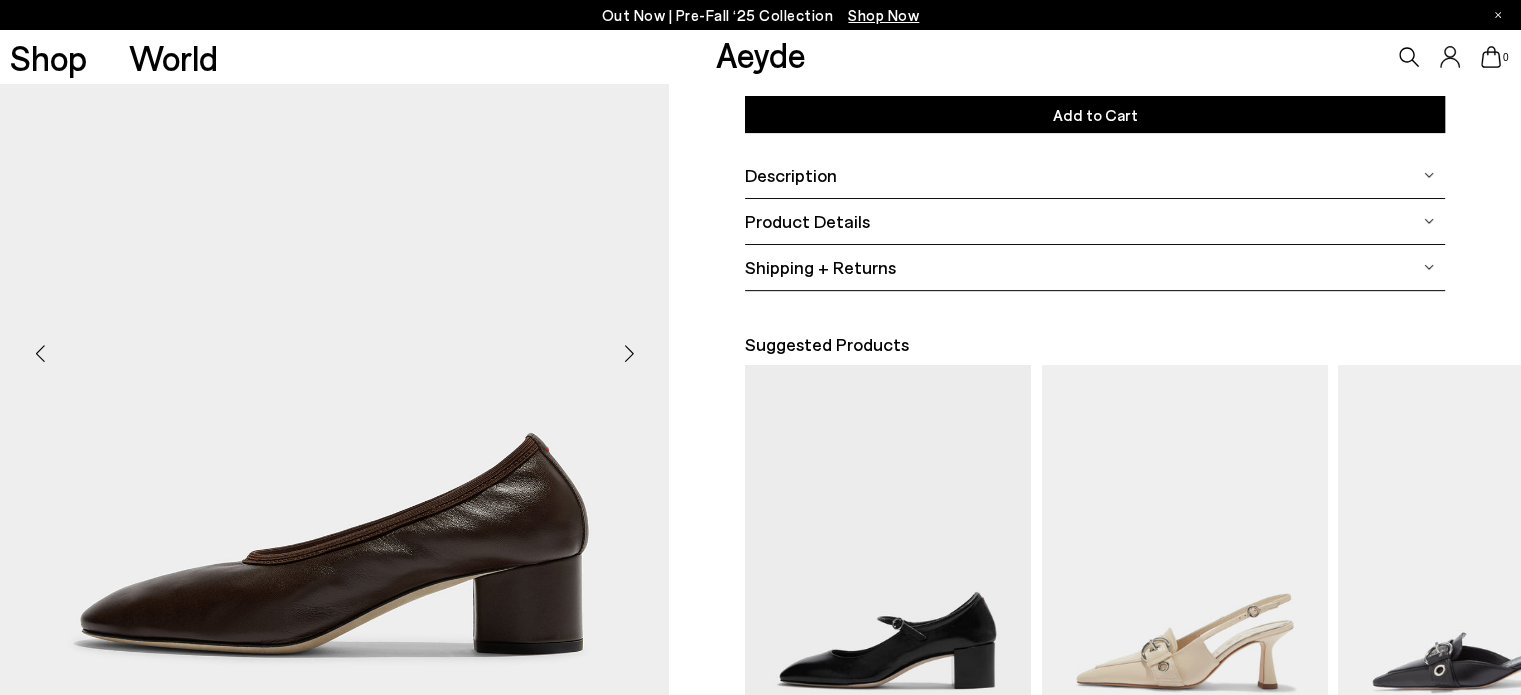 scroll, scrollTop: 335, scrollLeft: 0, axis: vertical 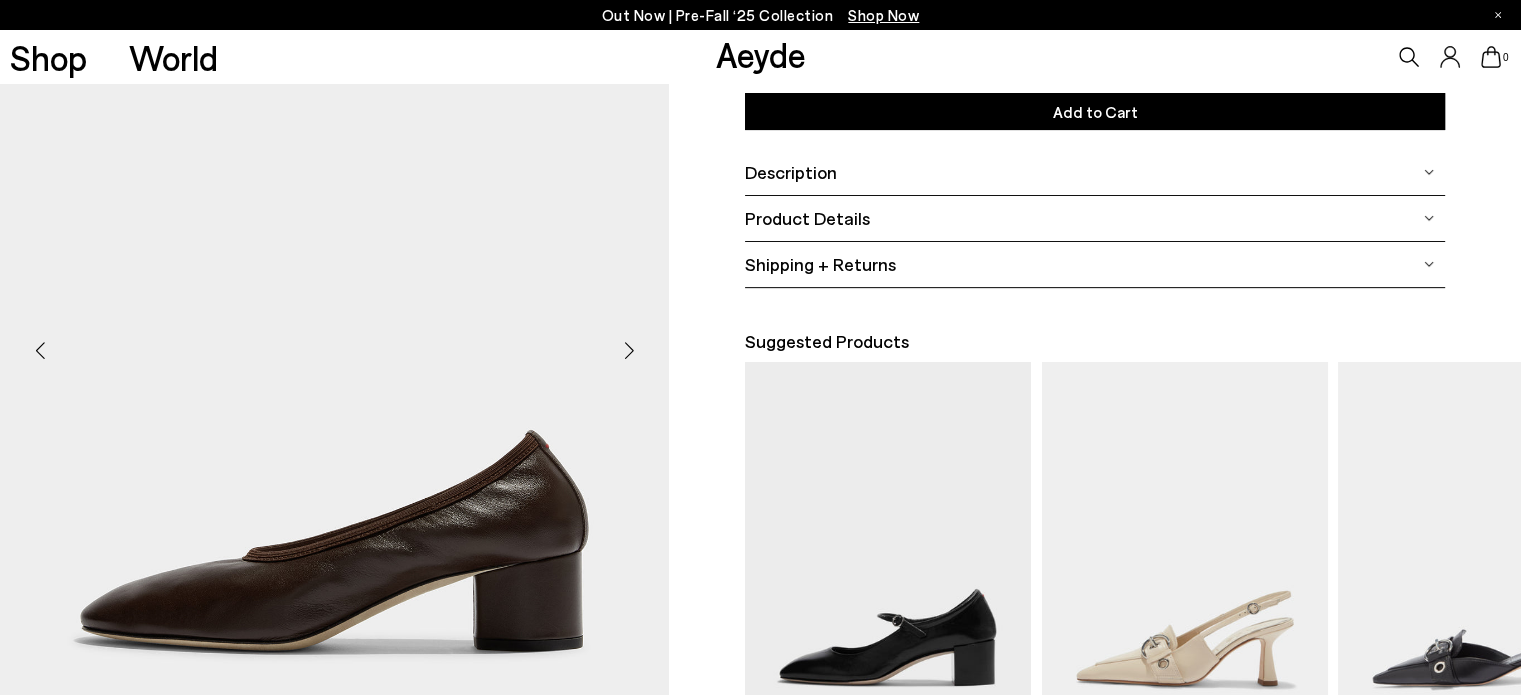 click at bounding box center (629, 350) 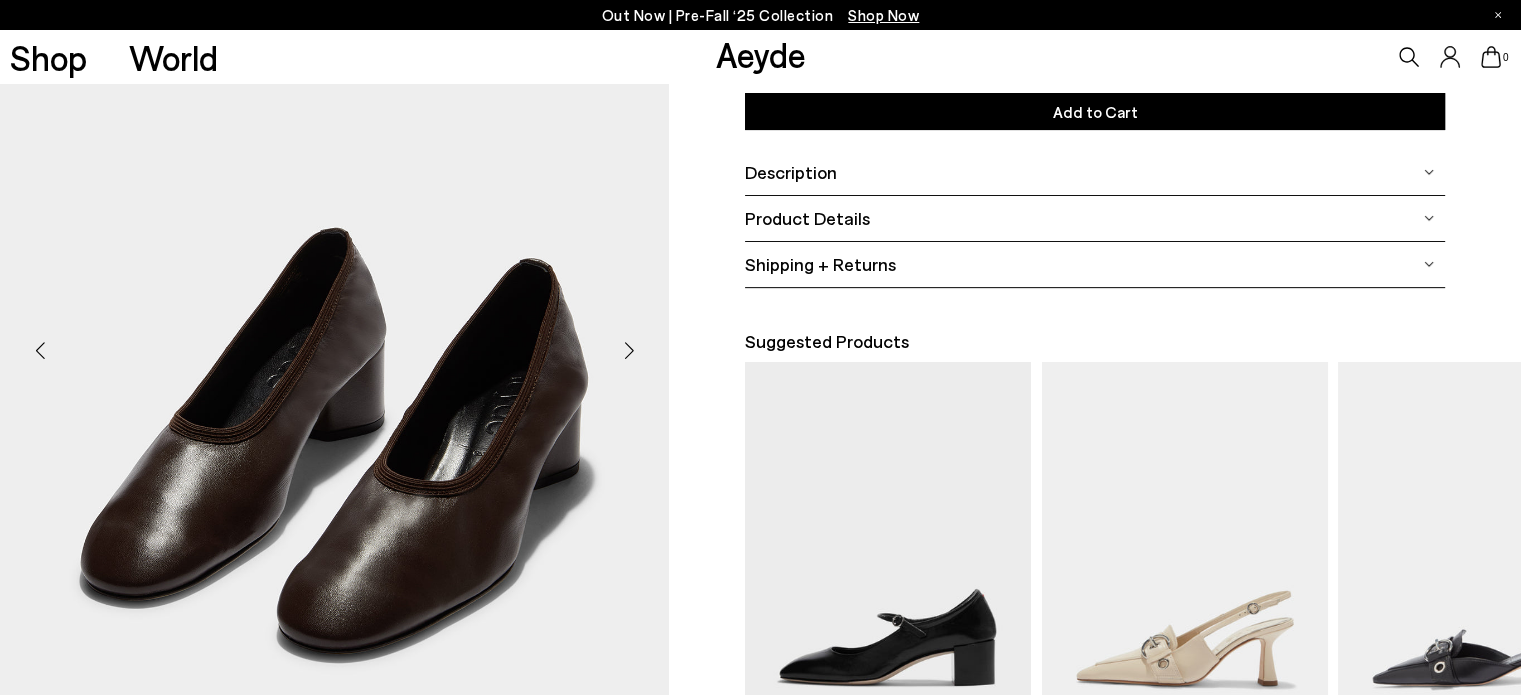 click at bounding box center (629, 350) 